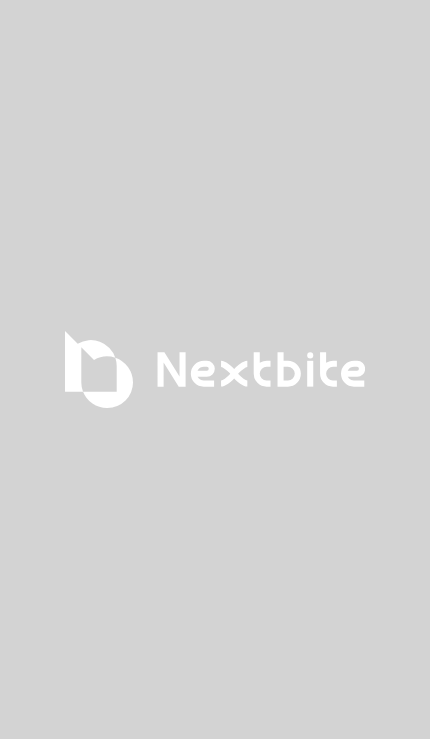 scroll, scrollTop: 0, scrollLeft: 0, axis: both 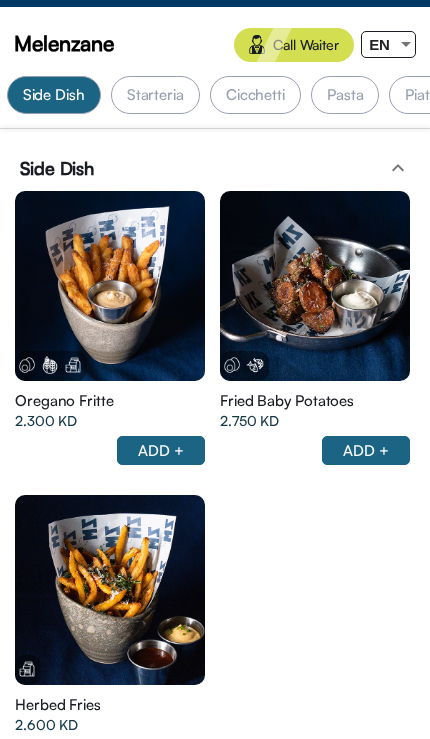 click at bounding box center (110, 286) 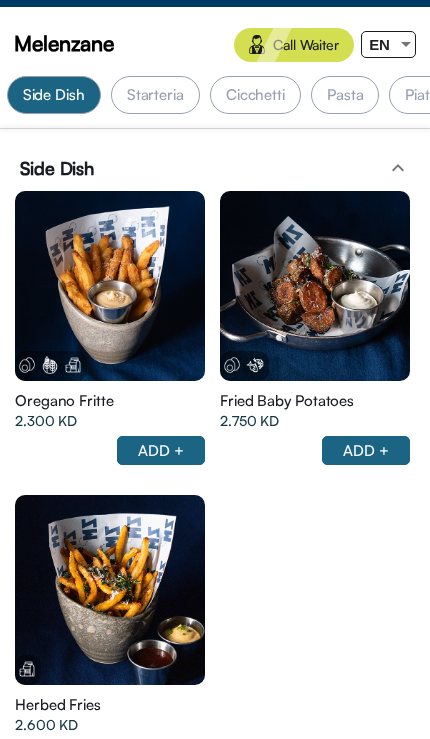 scroll, scrollTop: 2537, scrollLeft: 0, axis: vertical 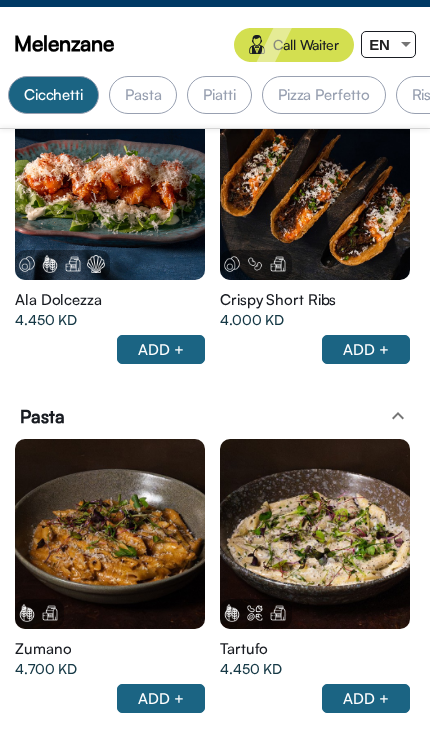 click at bounding box center (110, -119) 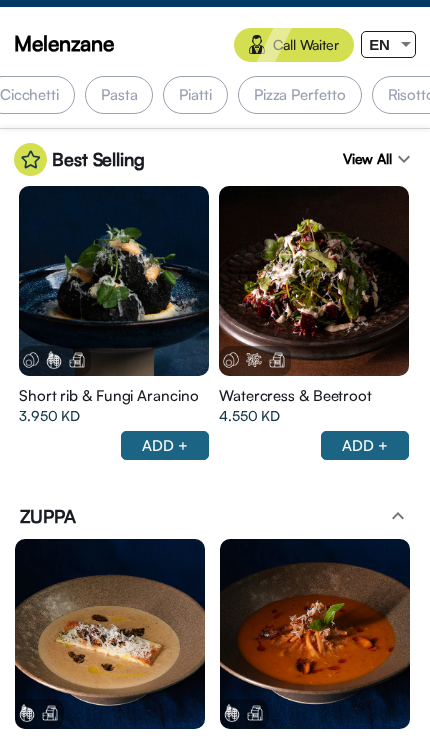 click on "Pasta" at bounding box center [119, 95] 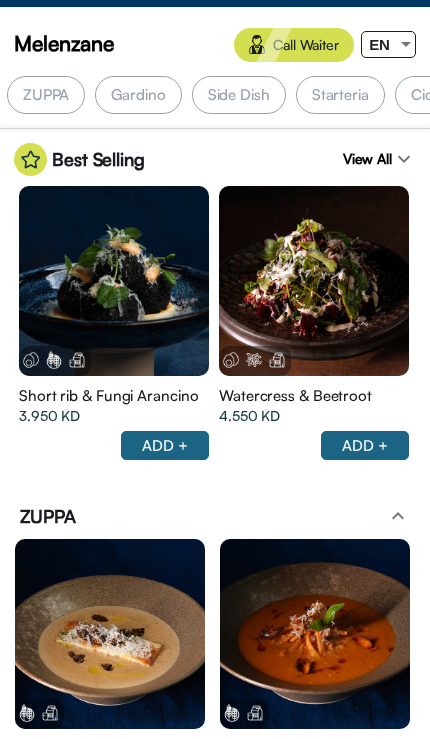 click on "ZUPPA" at bounding box center [46, 95] 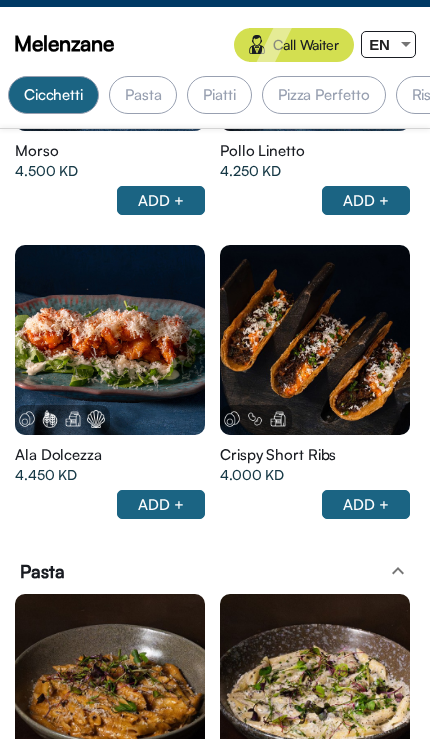 click at bounding box center (110, 36) 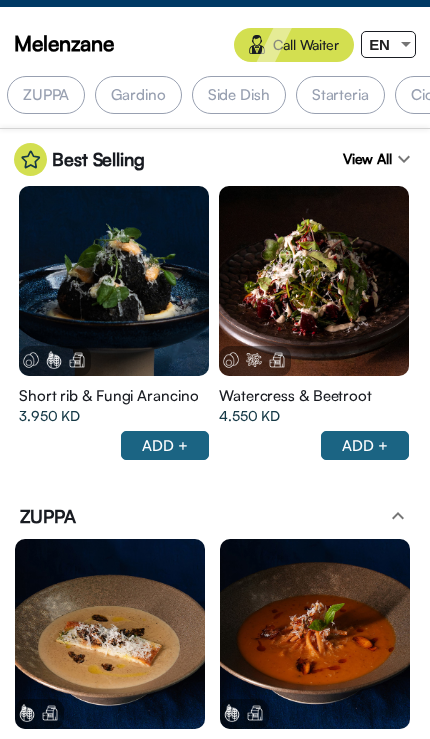 click on "ZUPPA
expand_less" at bounding box center [215, 516] 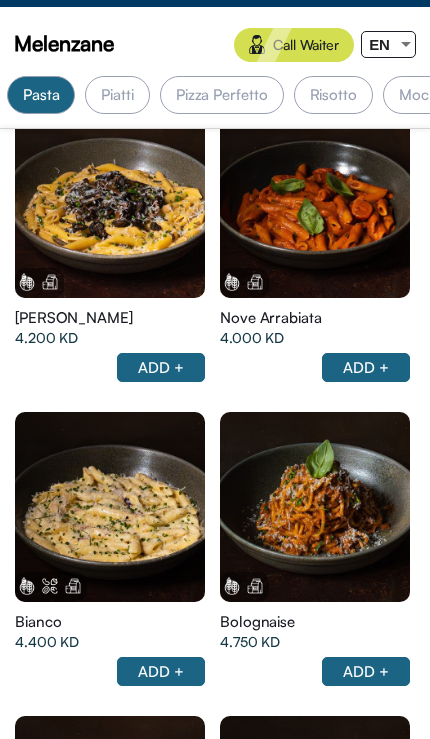 click at bounding box center [110, -709] 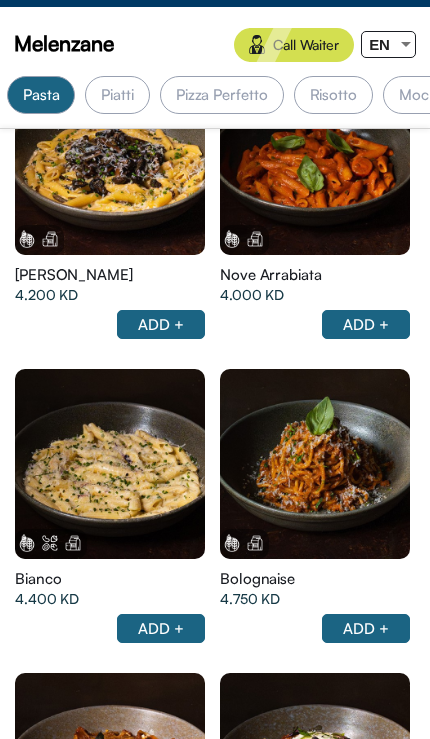click at bounding box center (110, -752) 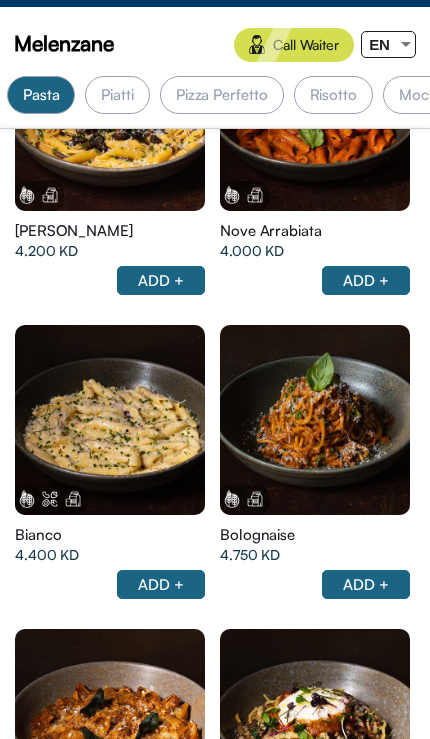 click at bounding box center [110, -796] 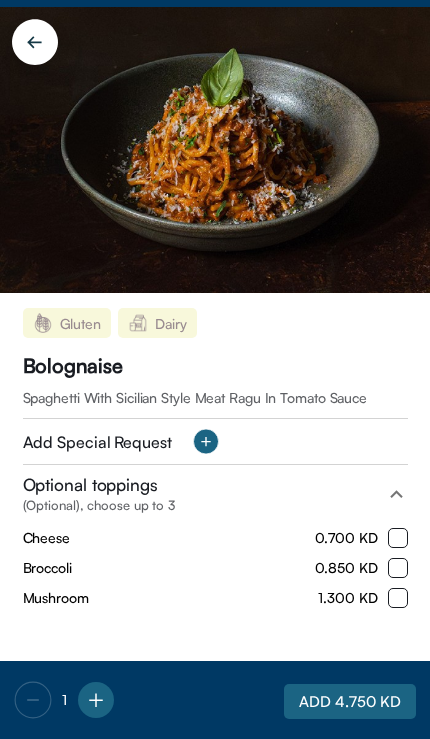 click on "Bolognaise" at bounding box center [73, 365] 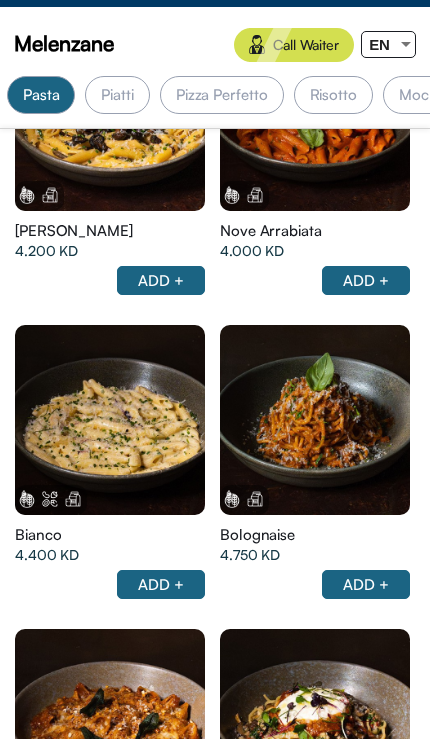 scroll, scrollTop: 6463, scrollLeft: 0, axis: vertical 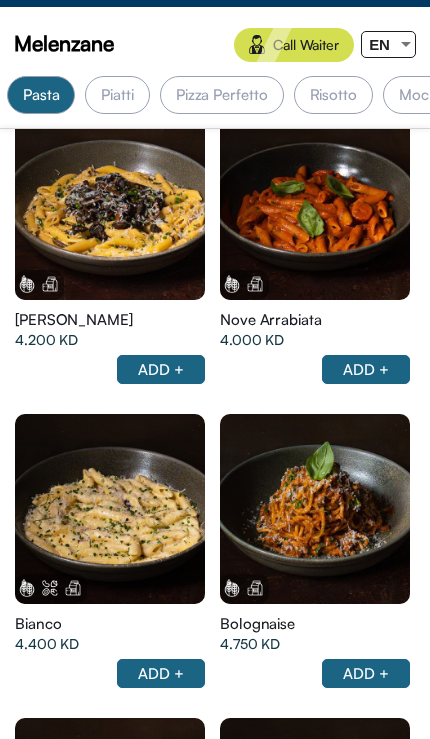click at bounding box center [110, -707] 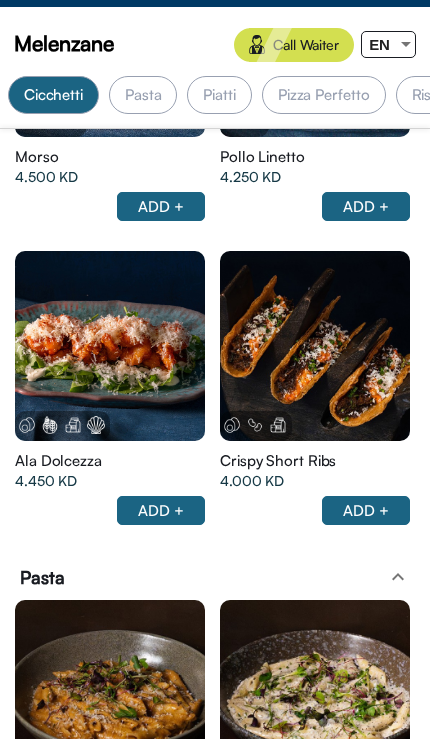 click at bounding box center (110, 42) 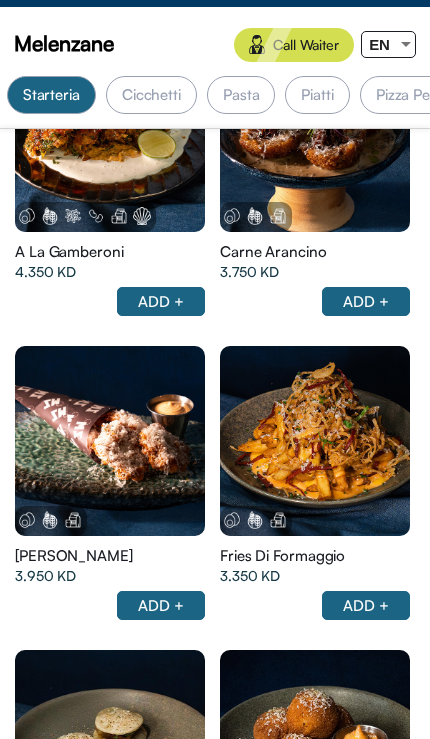 click at bounding box center [110, 137] 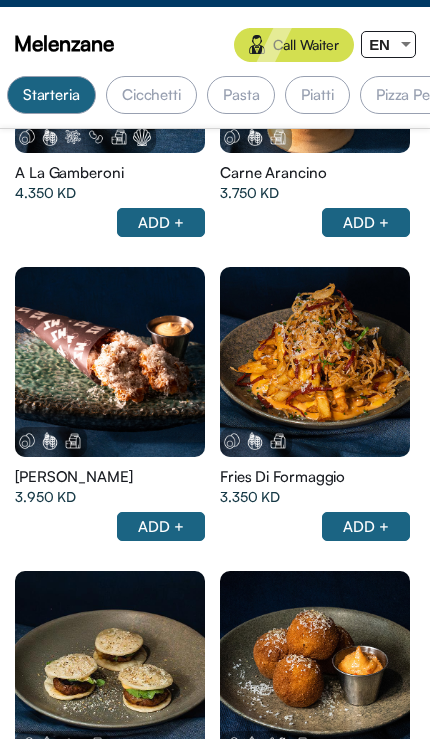 click at bounding box center (110, 58) 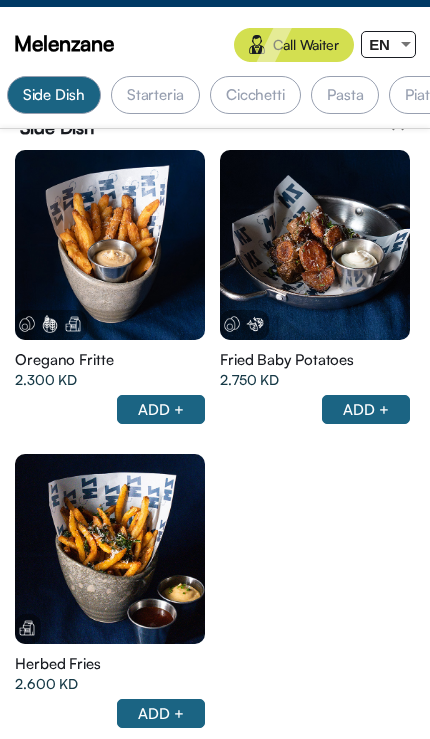 click at bounding box center (110, 245) 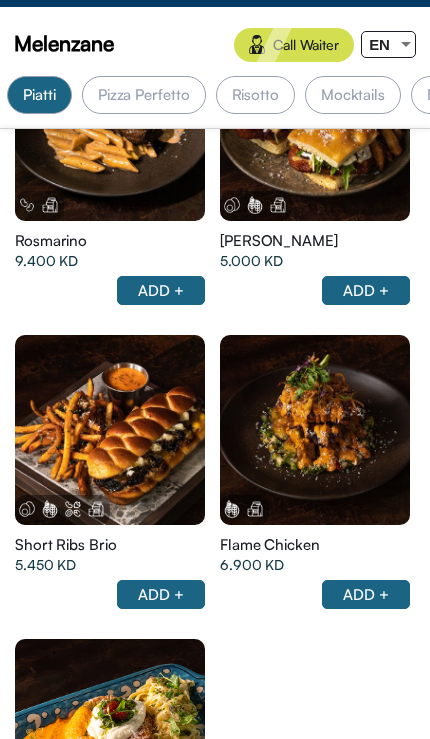 click at bounding box center [110, -178] 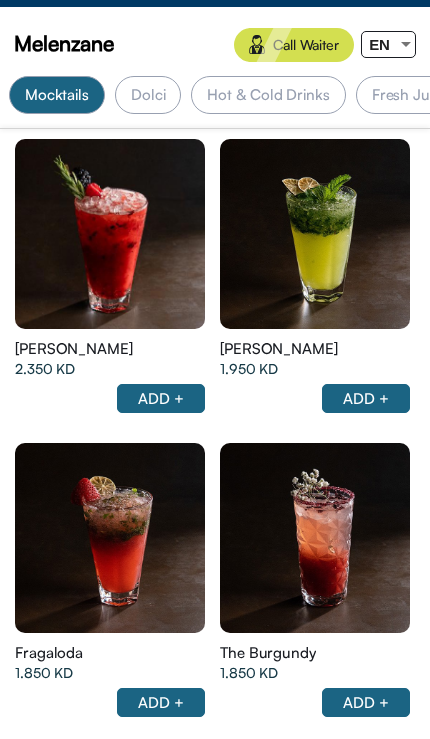 click at bounding box center (110, -70) 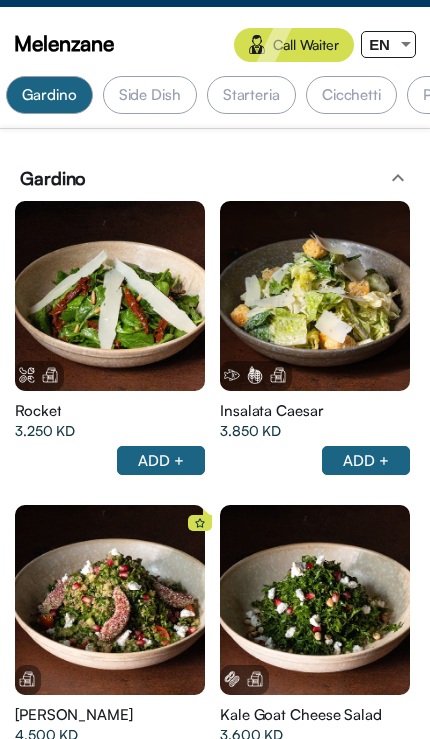 click at bounding box center (110, 296) 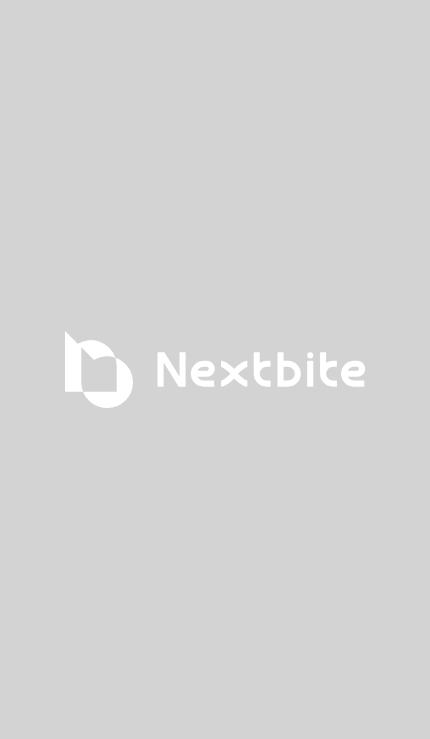 scroll, scrollTop: 0, scrollLeft: 0, axis: both 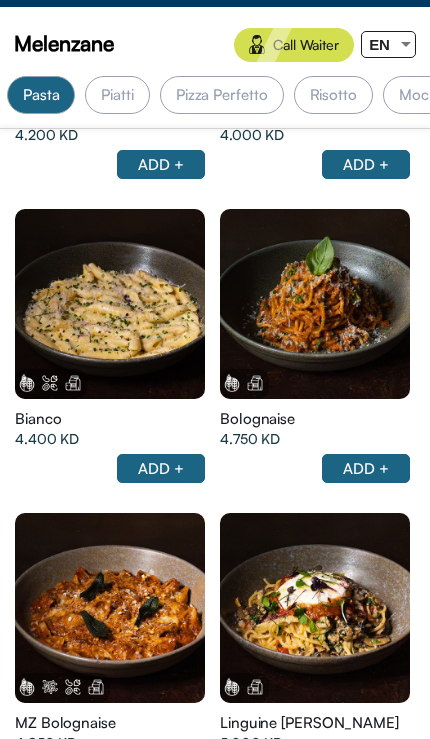 click at bounding box center [110, -912] 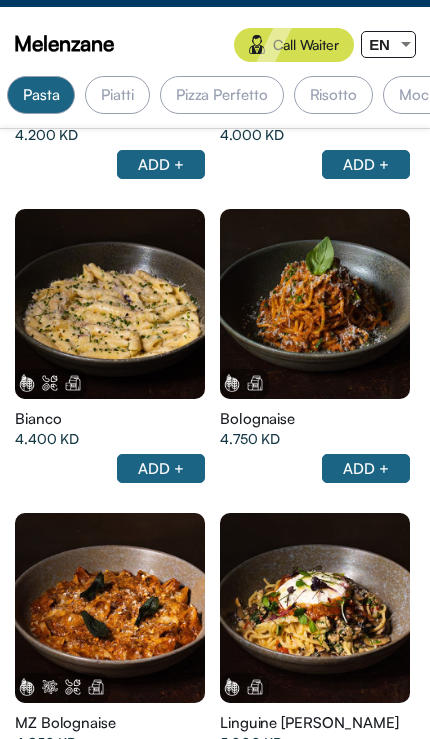 scroll 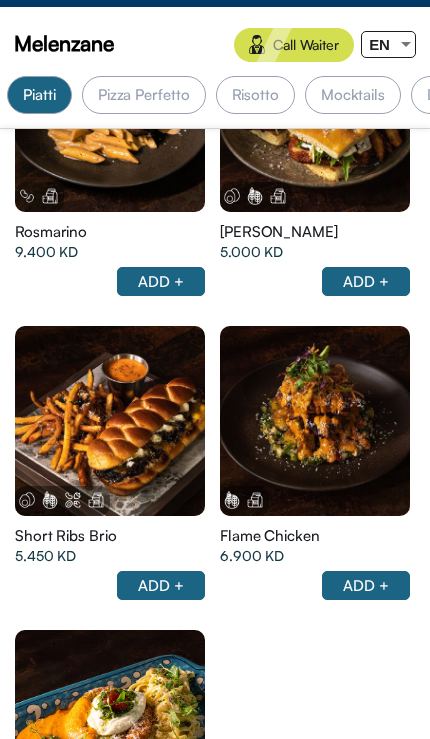 click at bounding box center [110, -187] 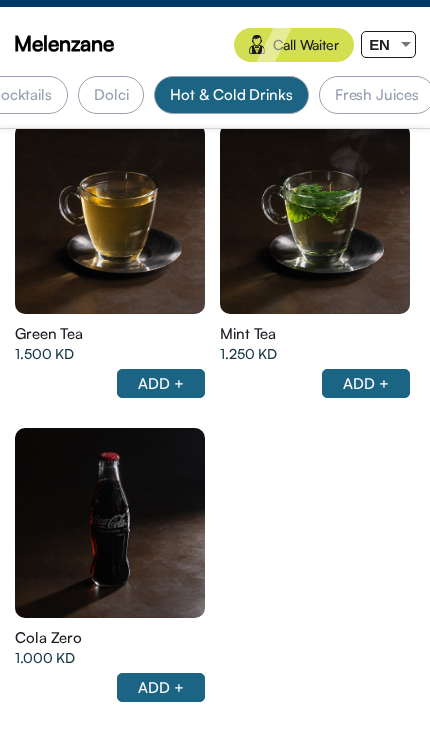 click at bounding box center [110, -1605] 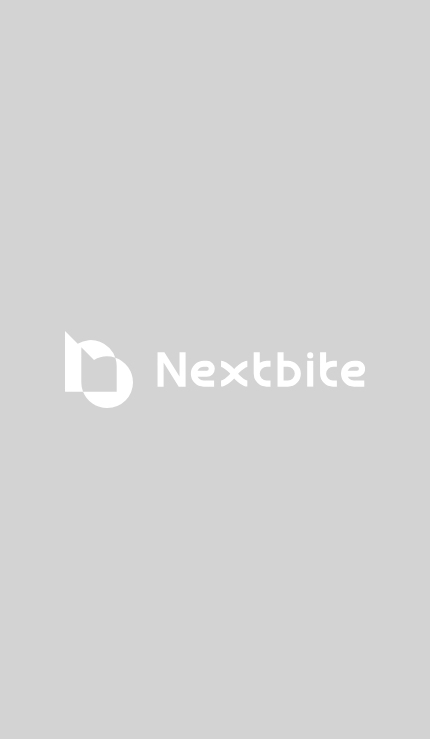 scroll, scrollTop: 0, scrollLeft: 0, axis: both 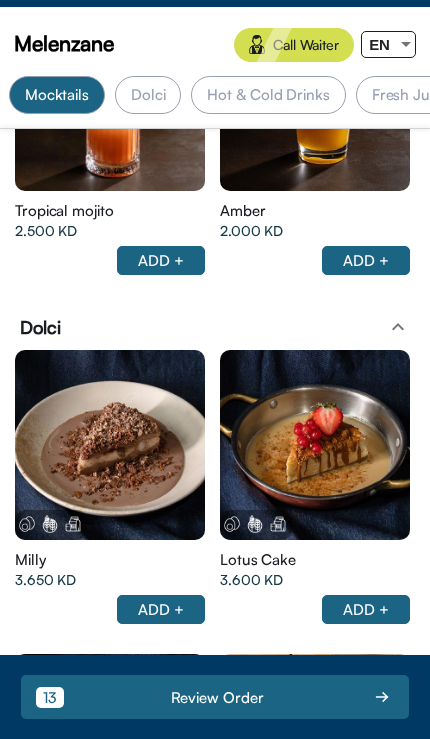 click at bounding box center (110, 445) 